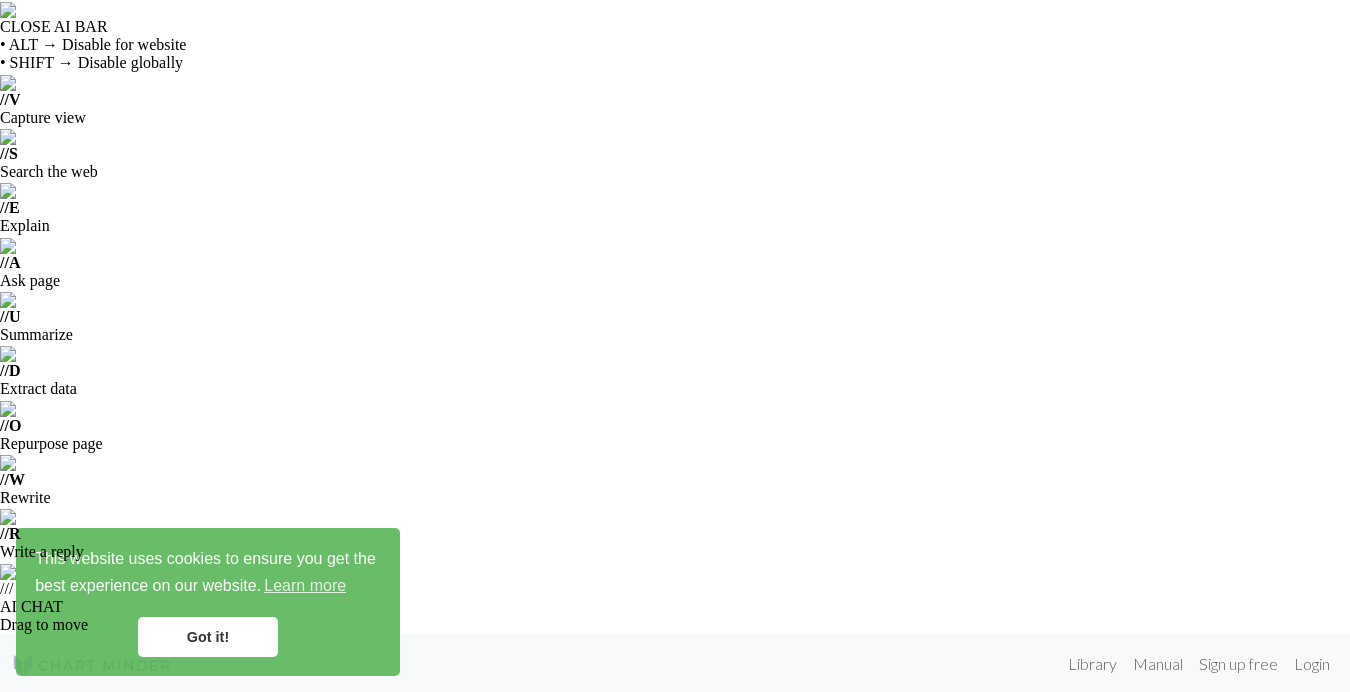 scroll, scrollTop: 0, scrollLeft: 0, axis: both 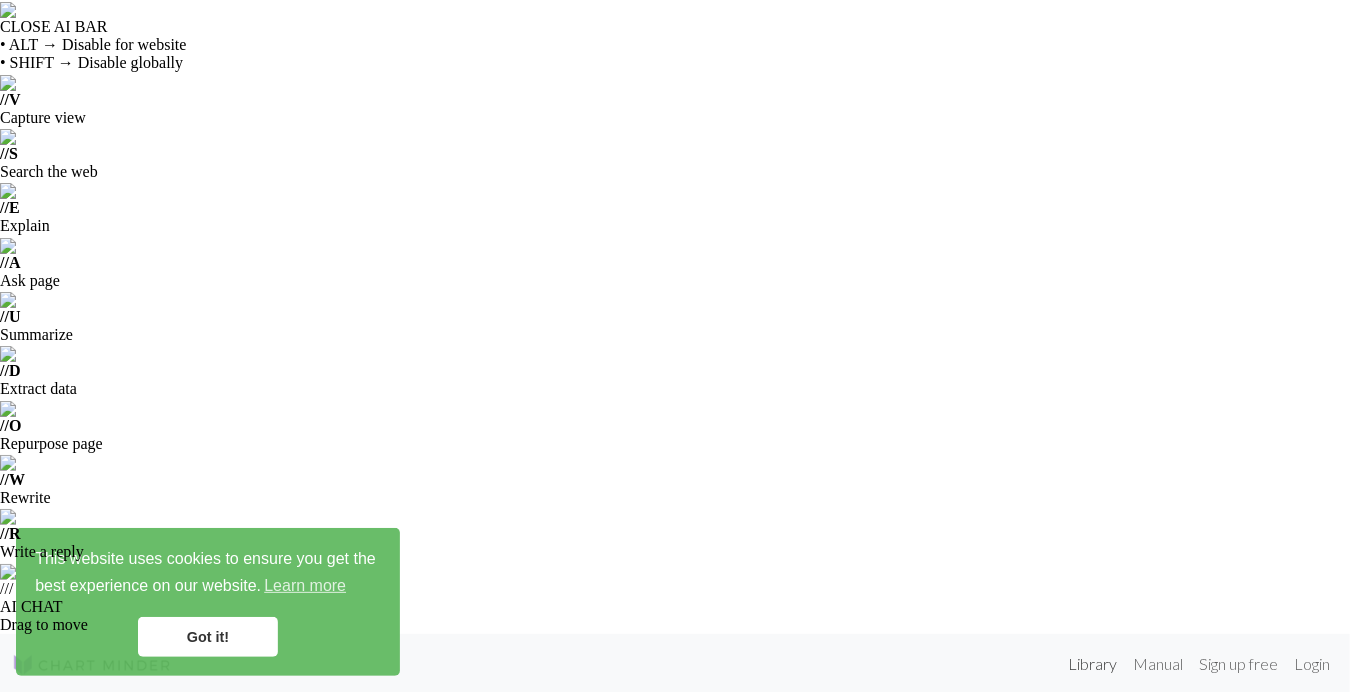 click on "Library" at bounding box center (1092, 664) 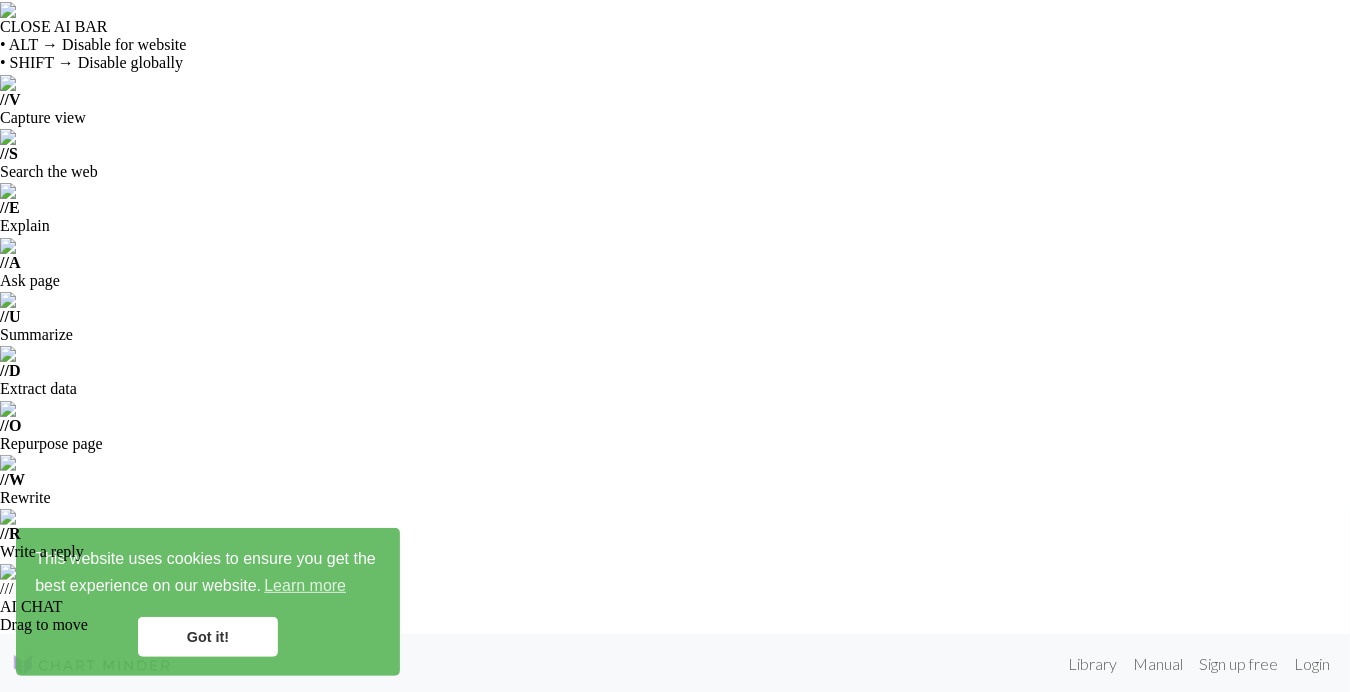 click at bounding box center [762, 729] 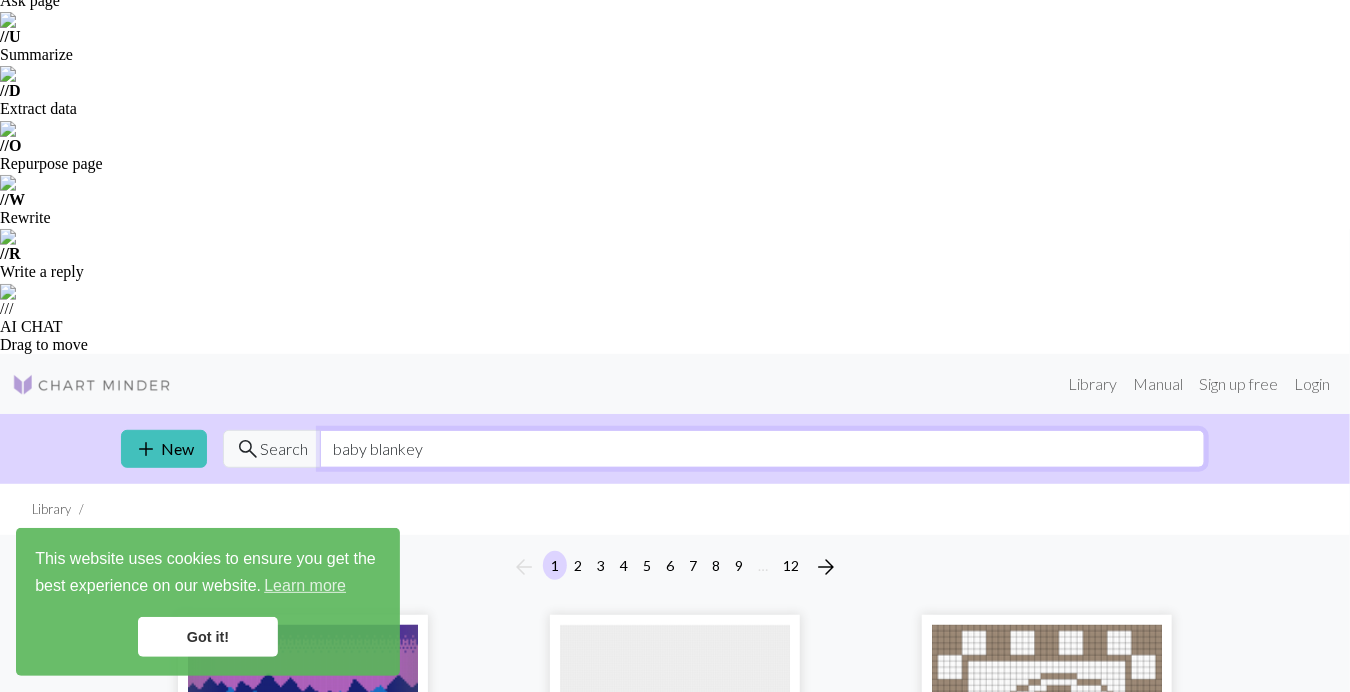 scroll, scrollTop: 256, scrollLeft: 0, axis: vertical 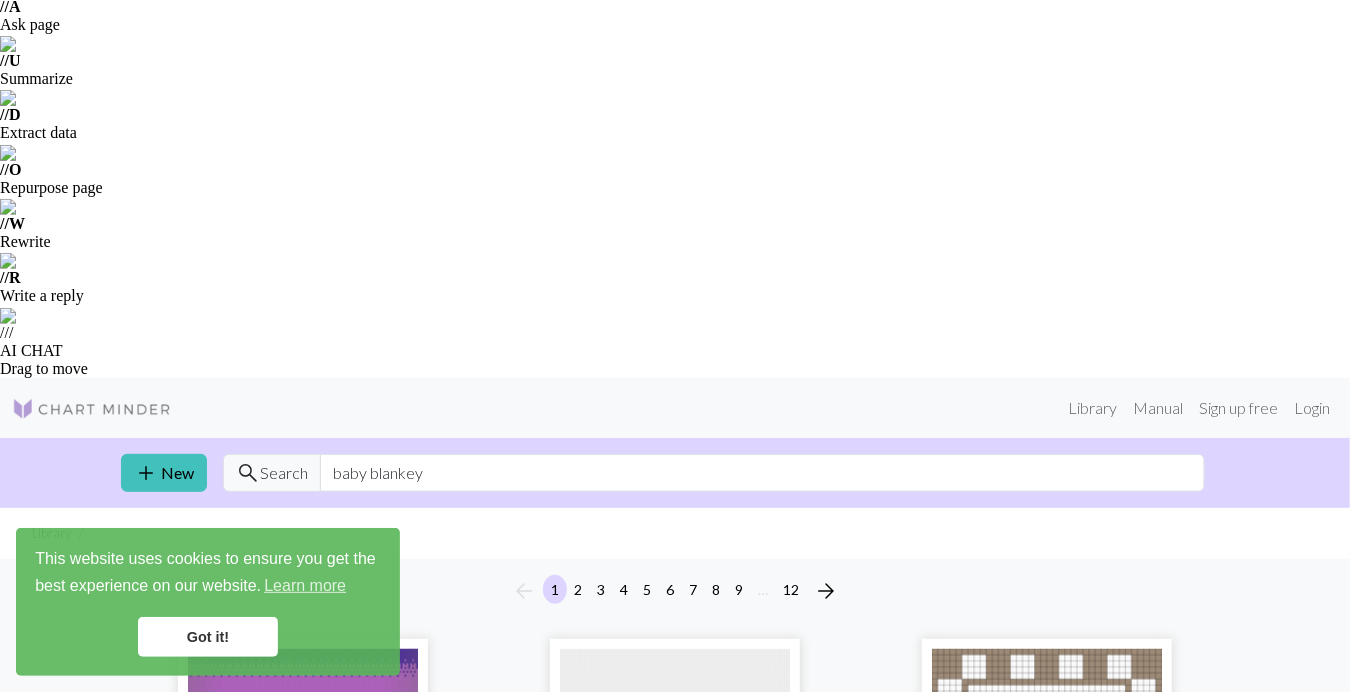 click at bounding box center [303, 764] 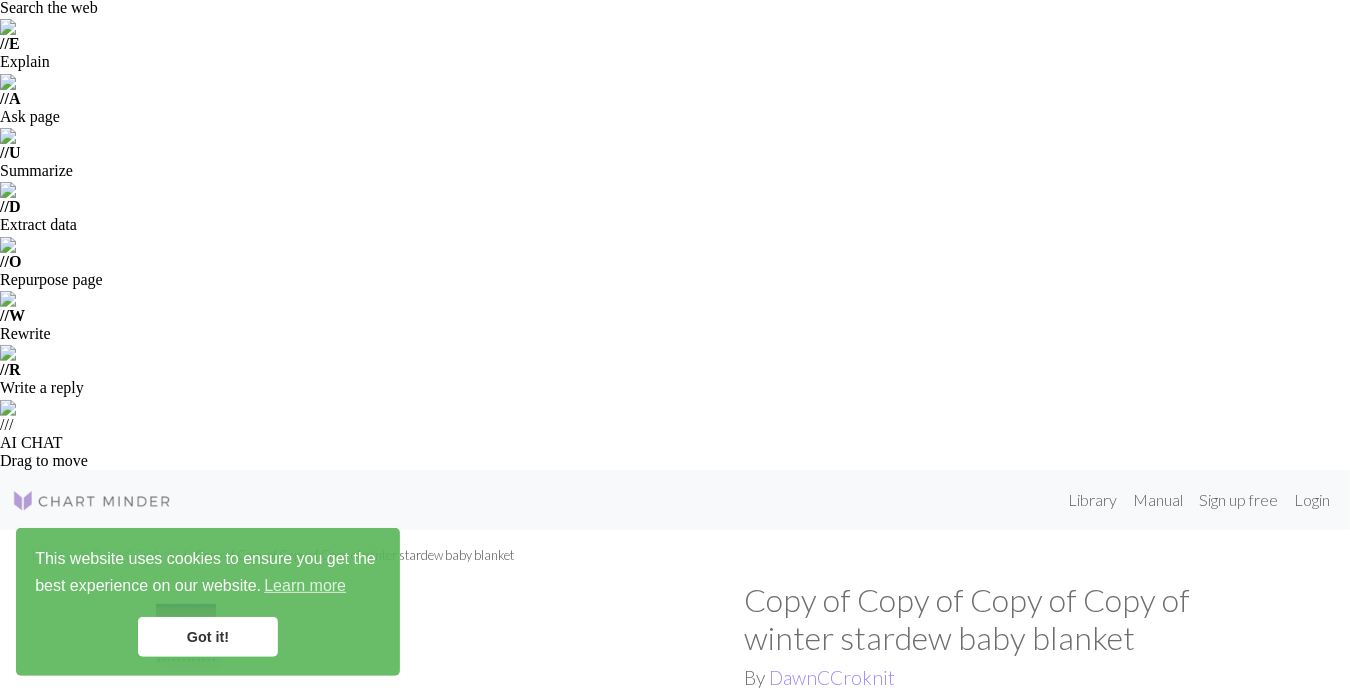 scroll, scrollTop: 302, scrollLeft: 0, axis: vertical 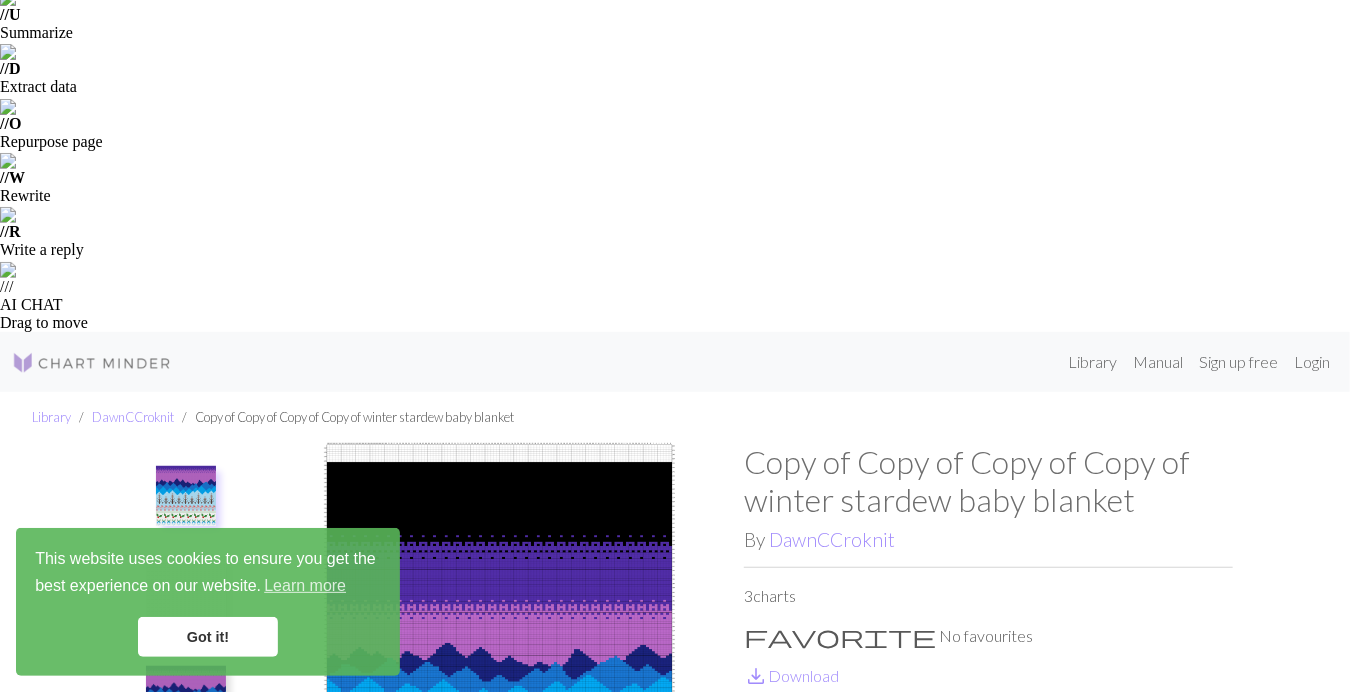 click at bounding box center [499, 720] 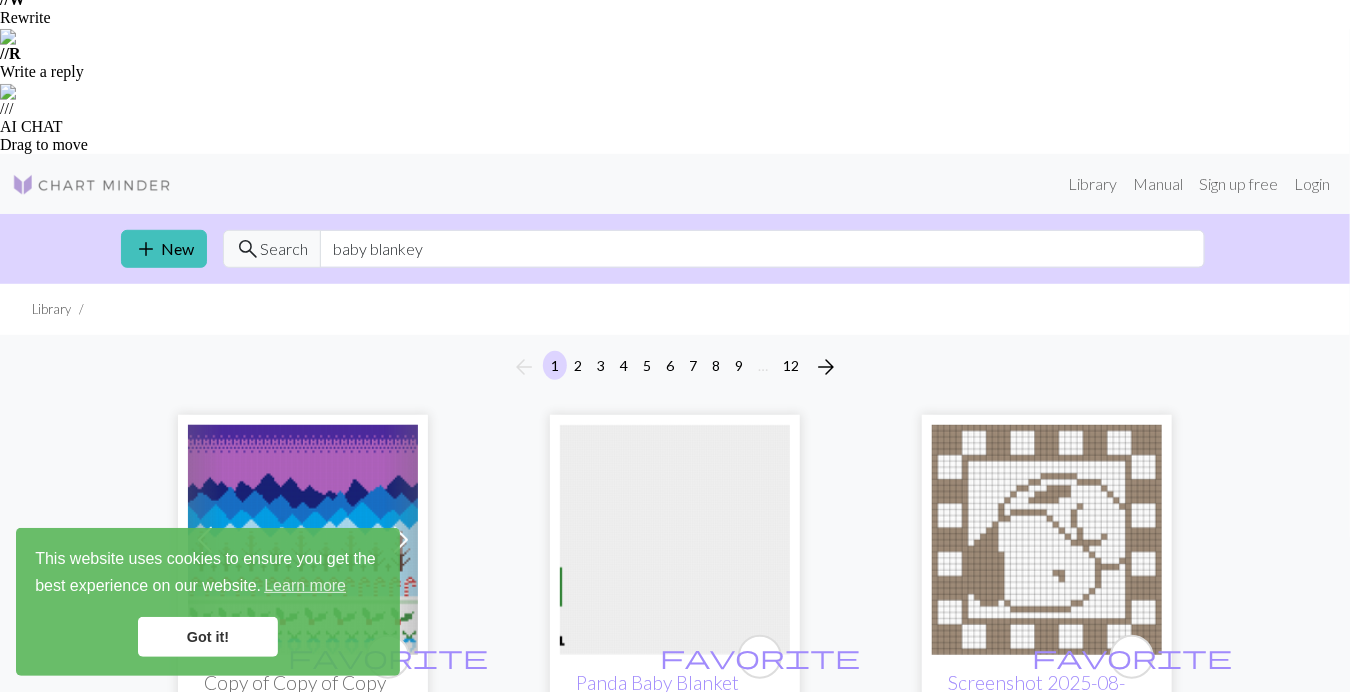 scroll, scrollTop: 0, scrollLeft: 0, axis: both 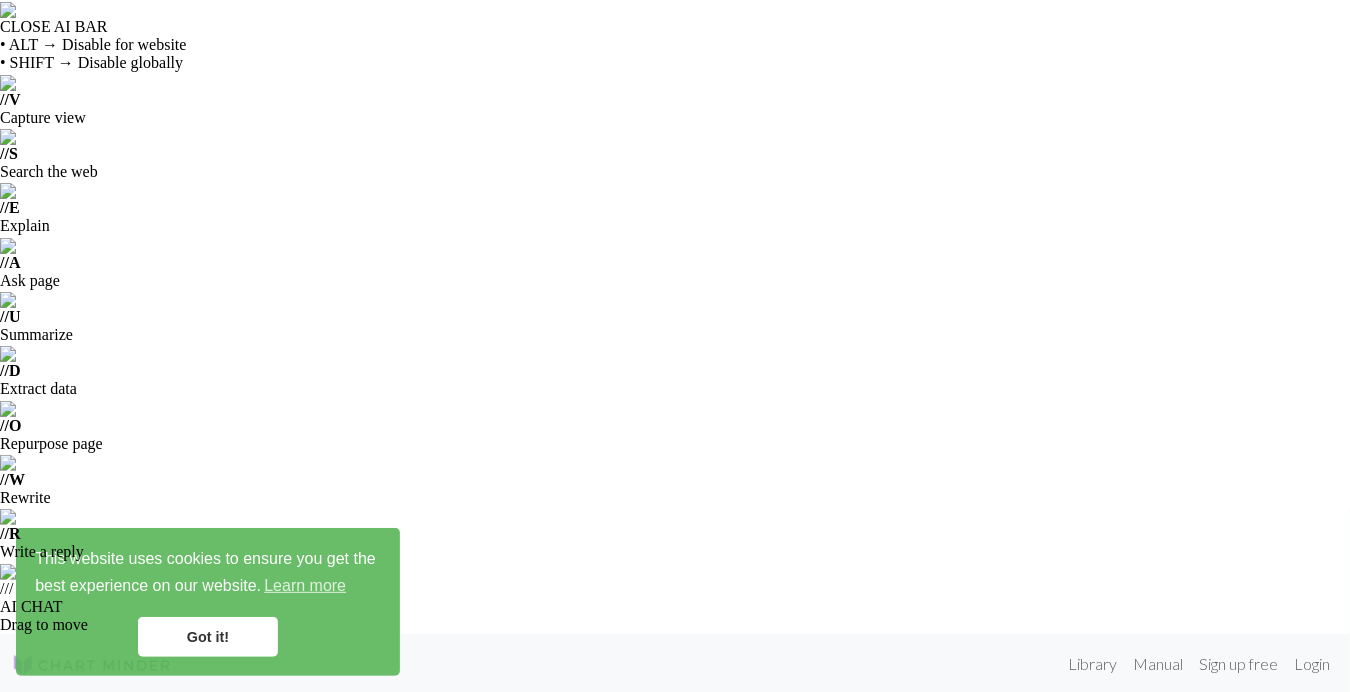 click on "add" at bounding box center (146, 729) 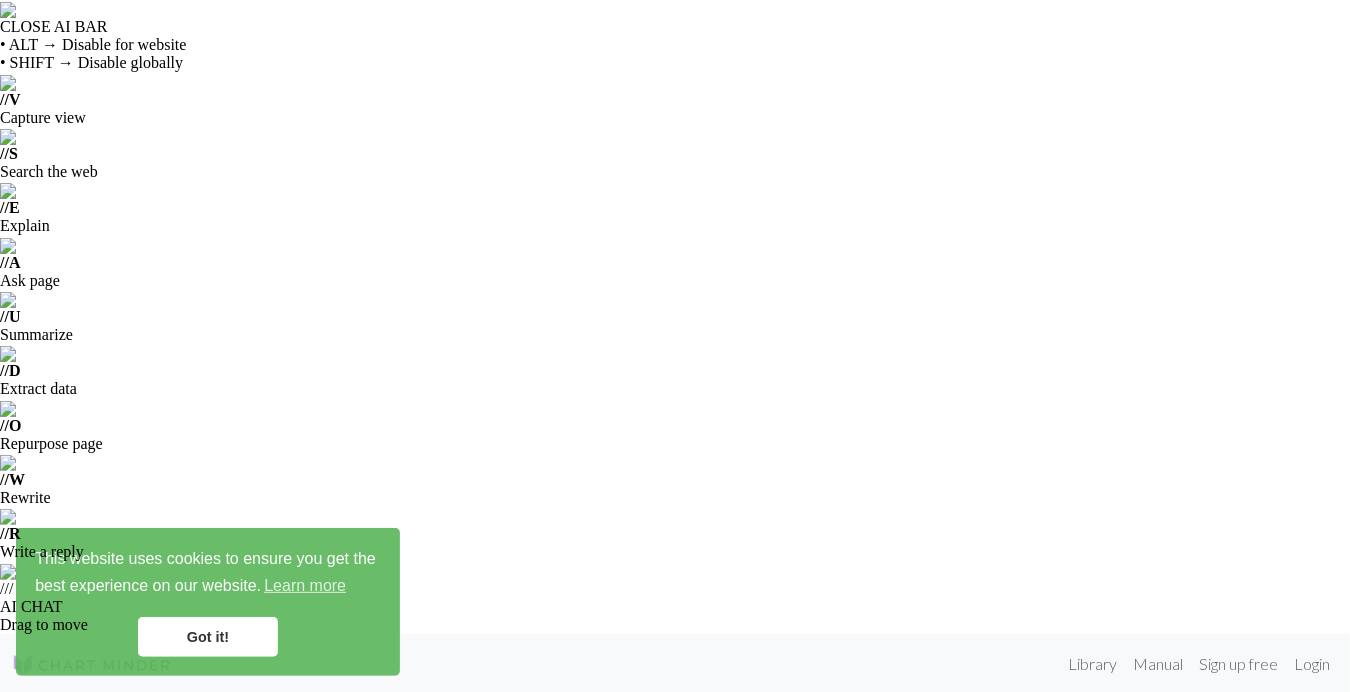 click on "Login here" at bounding box center (899, 1074) 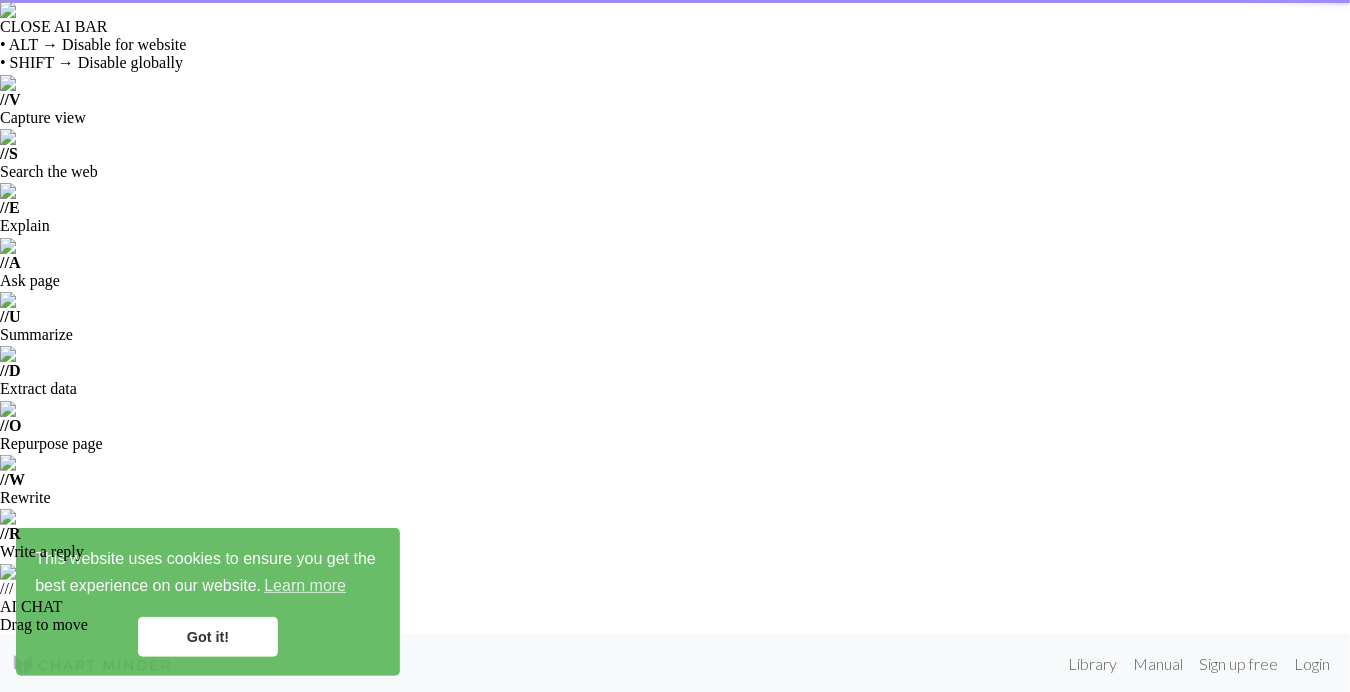 type on "[EMAIL]" 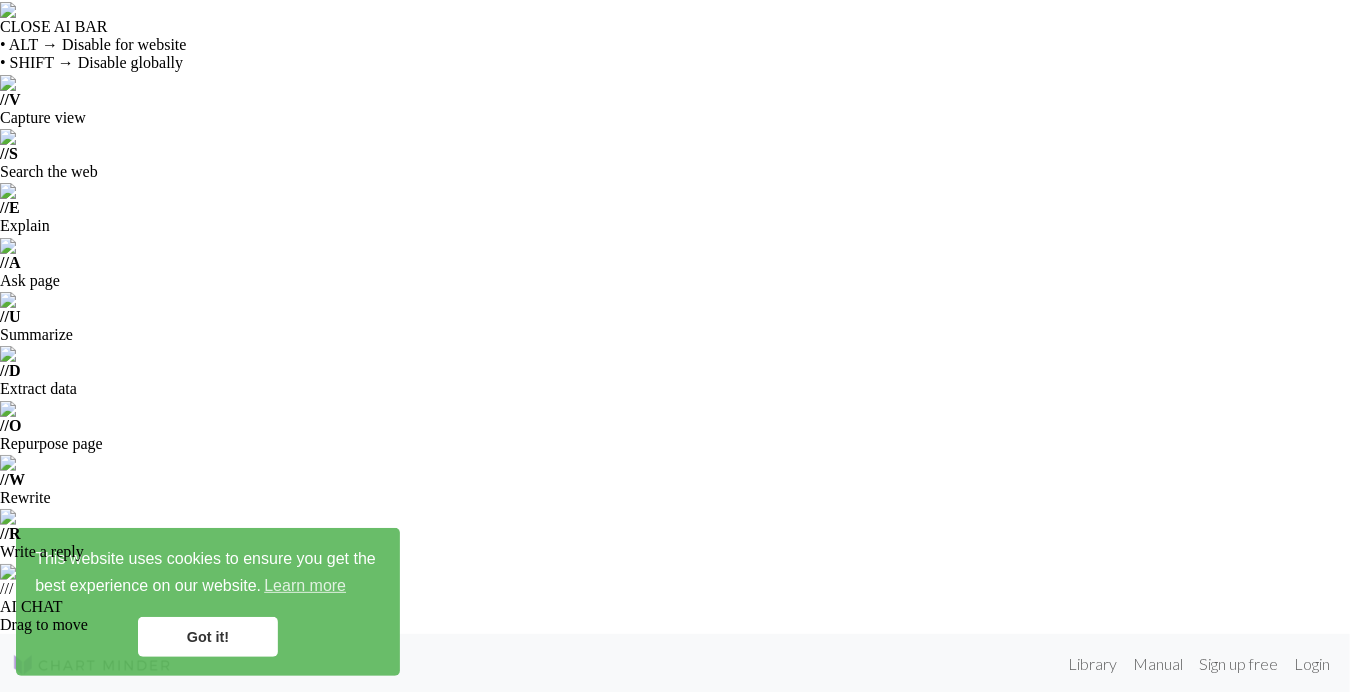 click on "Login" at bounding box center (747, 949) 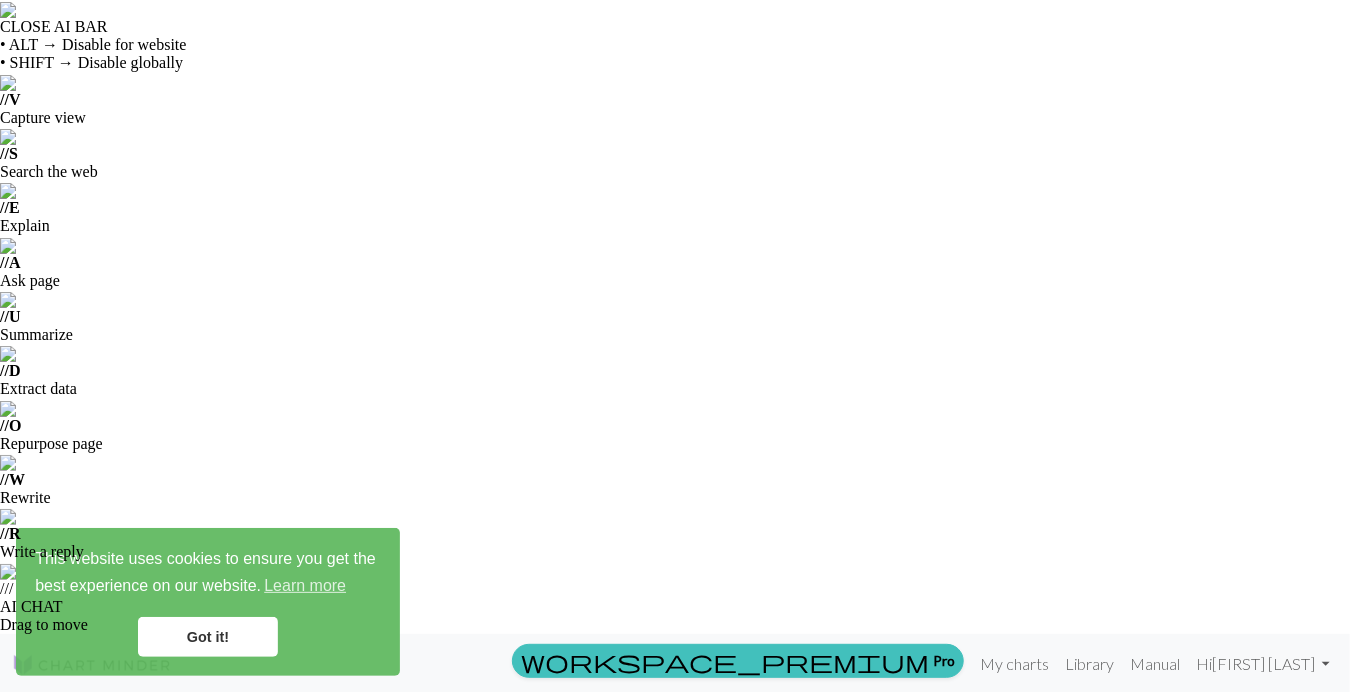 click on "Login" at bounding box center (747, 949) 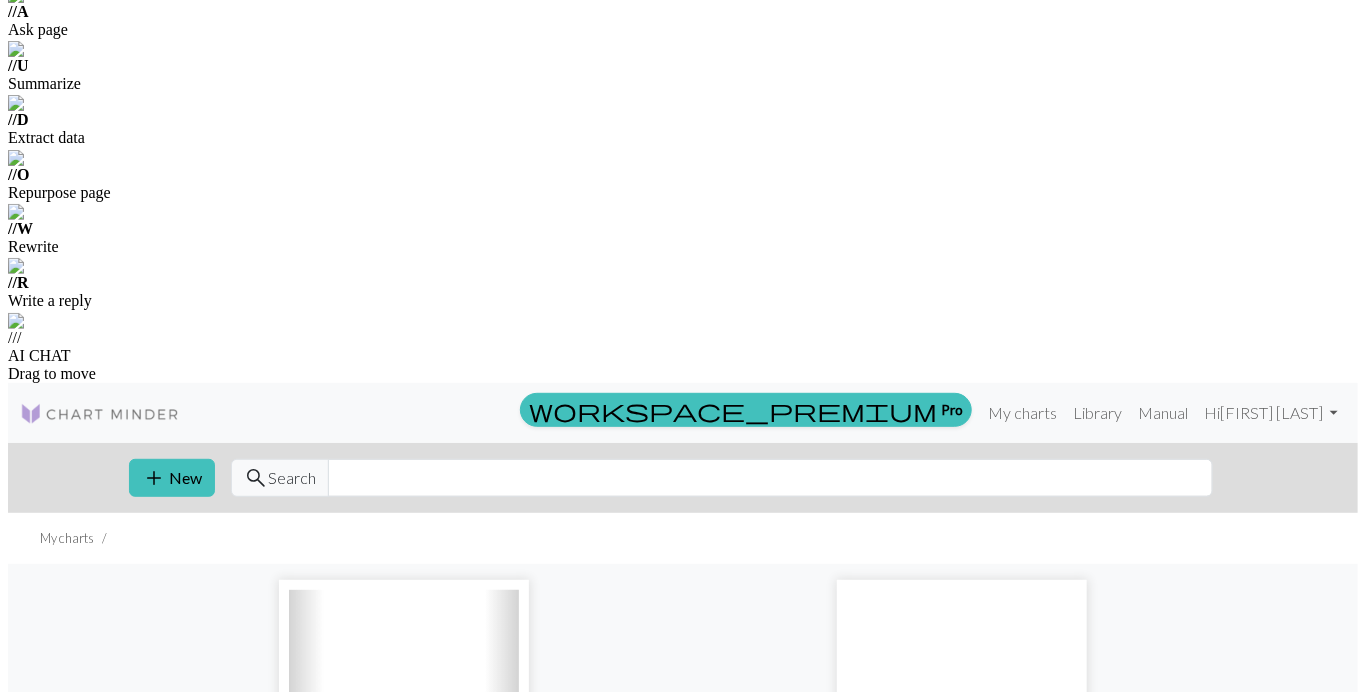 scroll, scrollTop: 0, scrollLeft: 0, axis: both 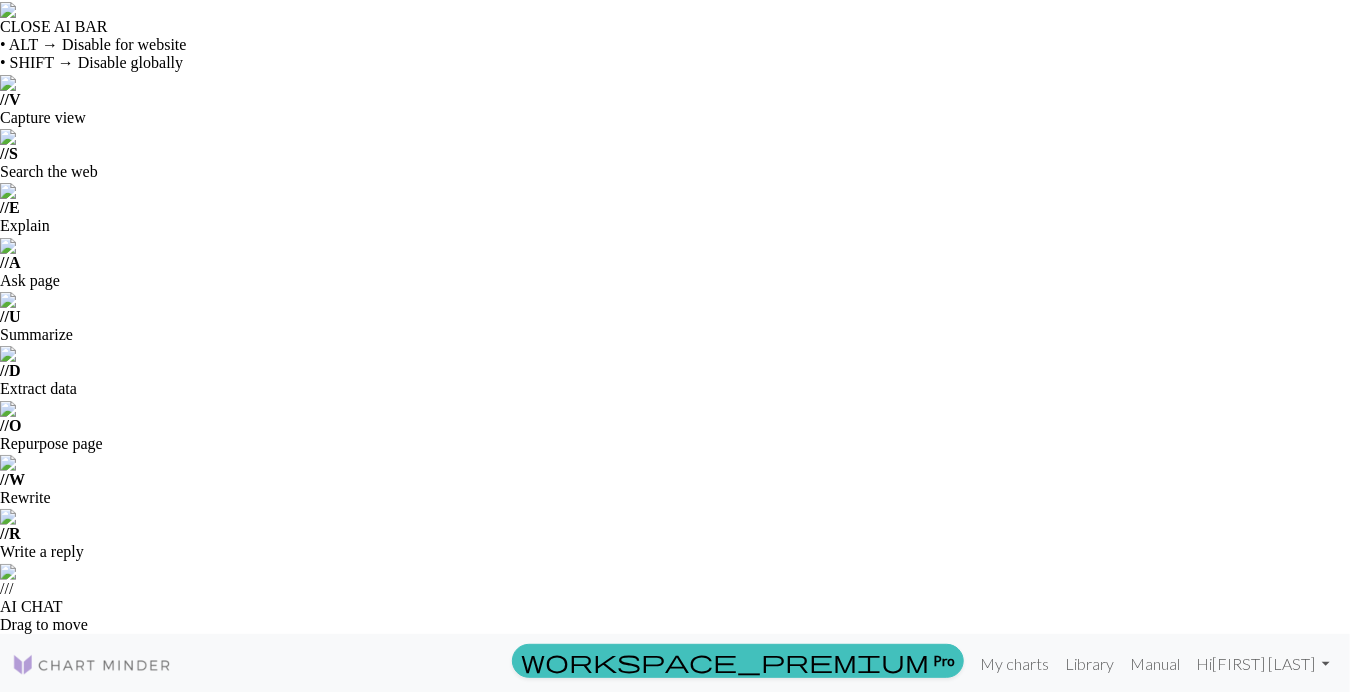 click on "add   New" at bounding box center [164, 729] 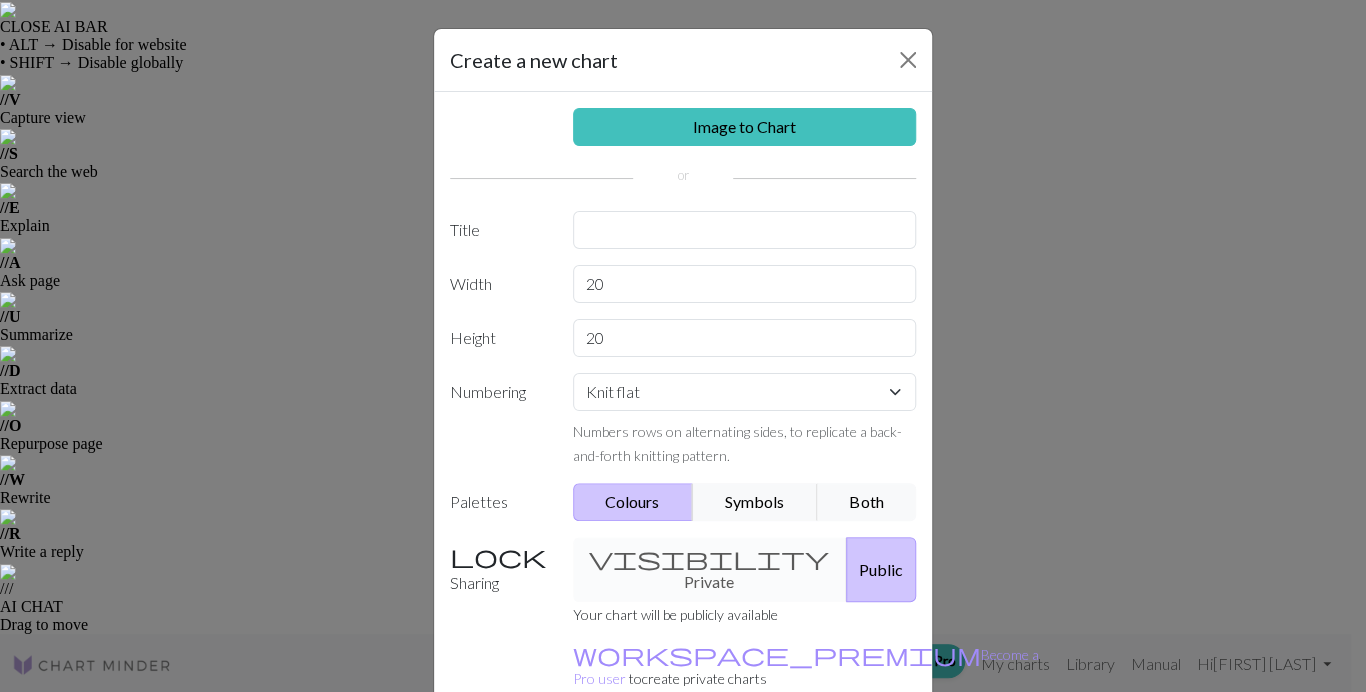 click on "Image to Chart Title Width 20 Height 20 Numbering Knit flat Knit in the round Lace knitting Cross stitch Numbers rows on alternating sides, to replicate a back-and-forth knitting pattern. Palettes Colours Symbols Both Sharing visibility  Private Public Your chart will be publicly available workspace_premium Become a Pro user   to  create private charts" at bounding box center (683, 415) 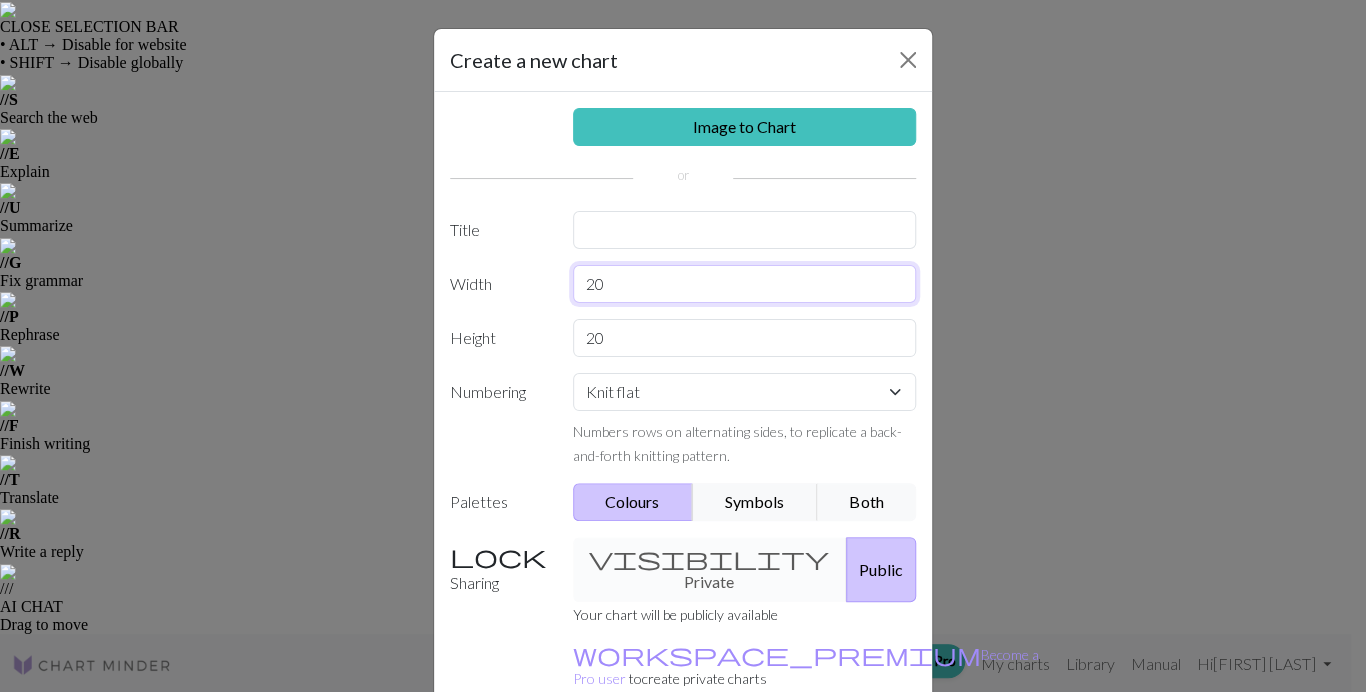 drag, startPoint x: 647, startPoint y: 287, endPoint x: 513, endPoint y: 287, distance: 134 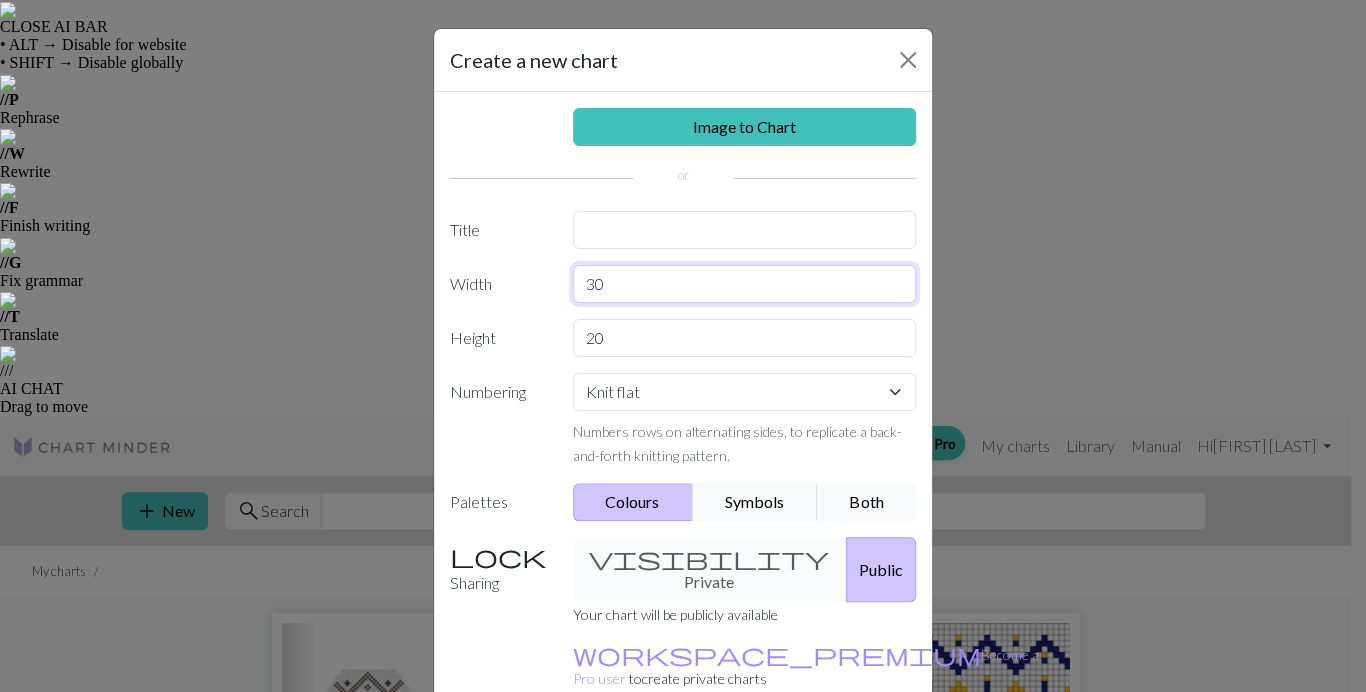 type on "3" 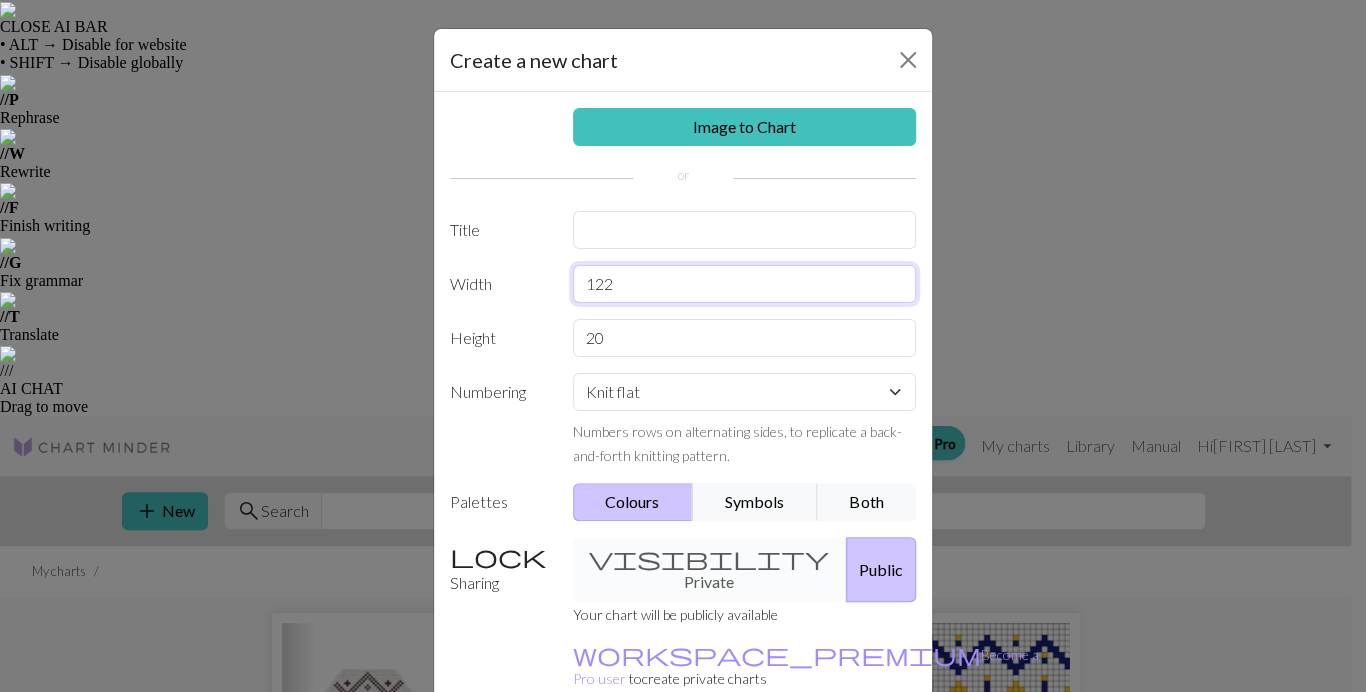 type on "122" 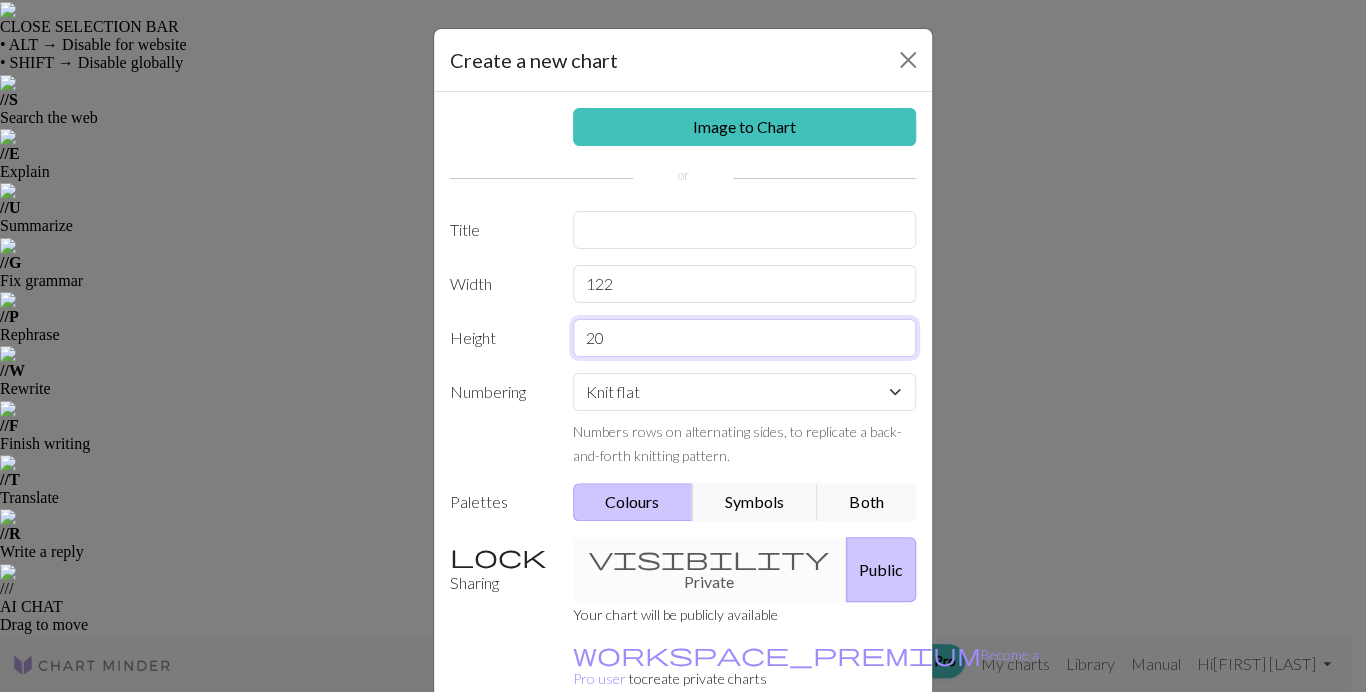 drag, startPoint x: 624, startPoint y: 343, endPoint x: 551, endPoint y: 343, distance: 73 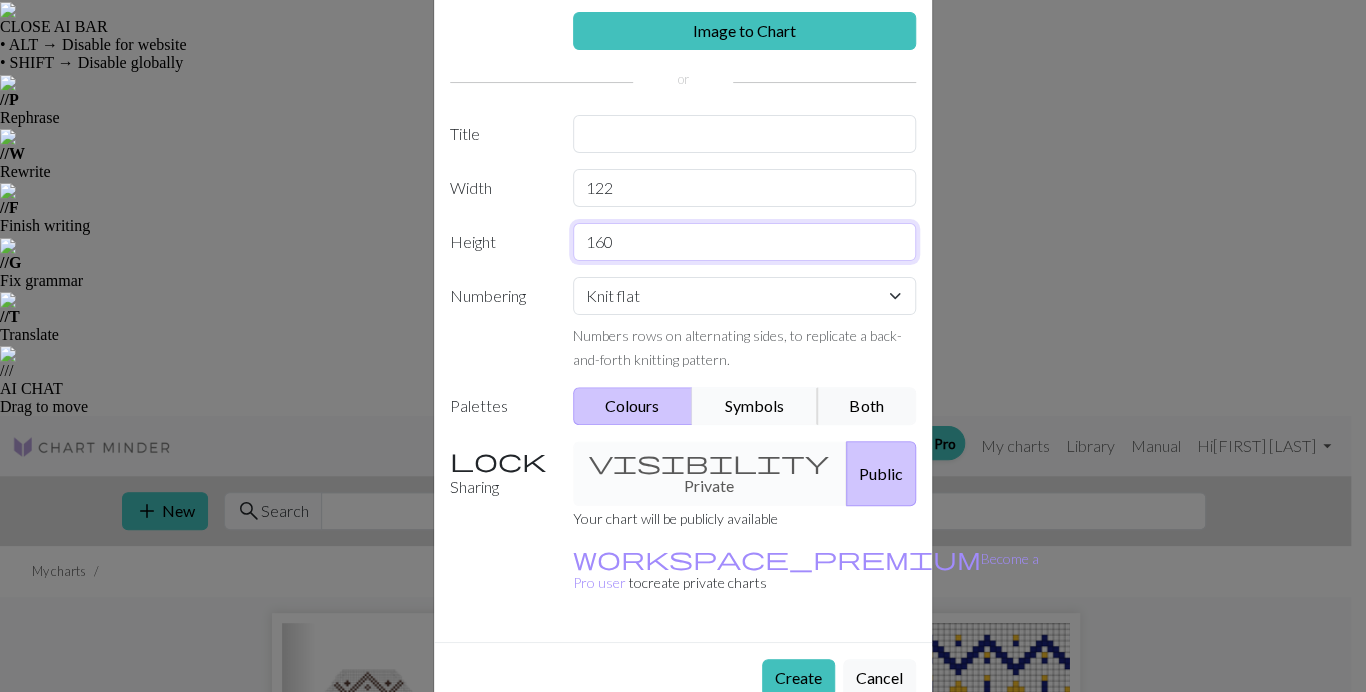 scroll, scrollTop: 95, scrollLeft: 0, axis: vertical 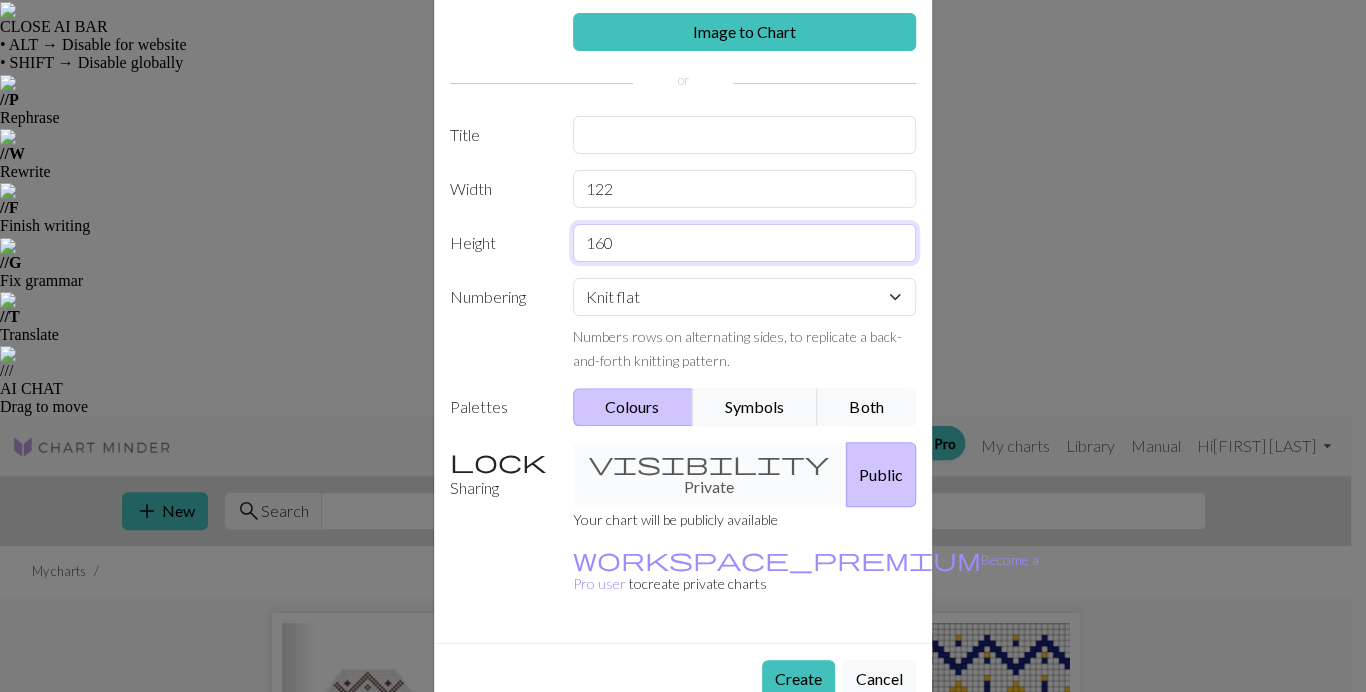type on "160" 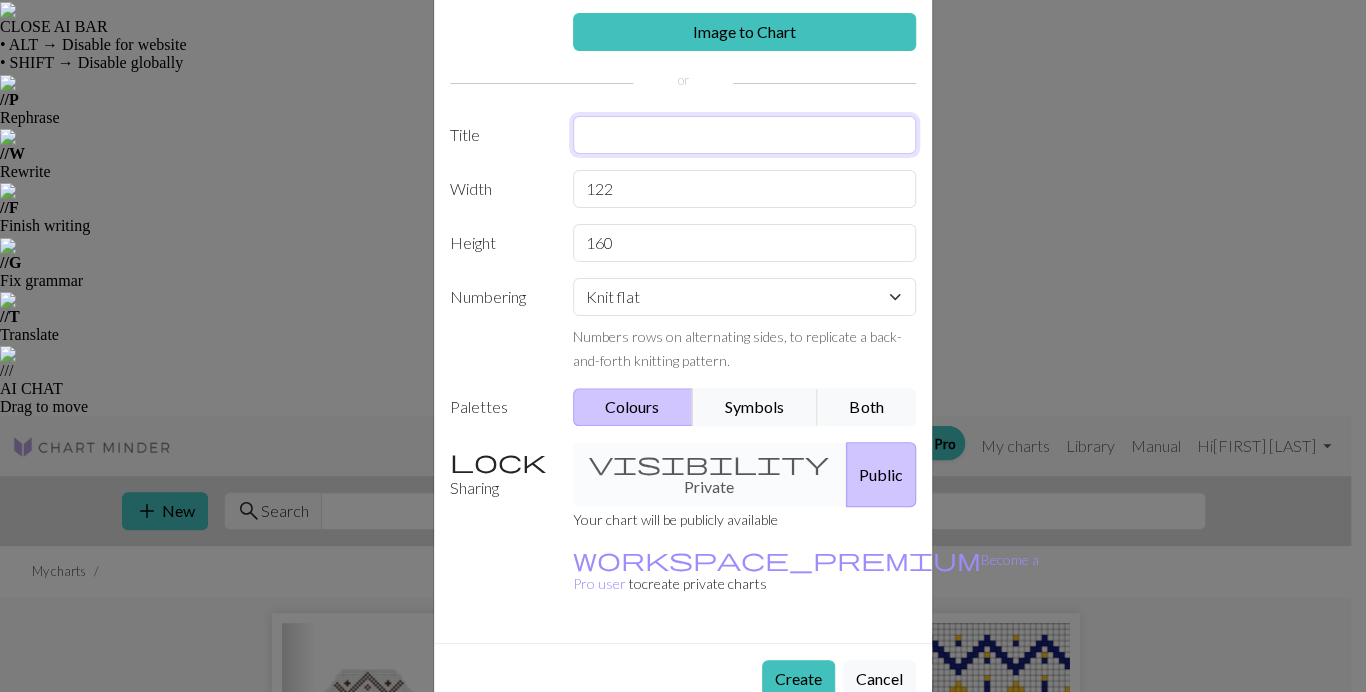 click at bounding box center (745, 135) 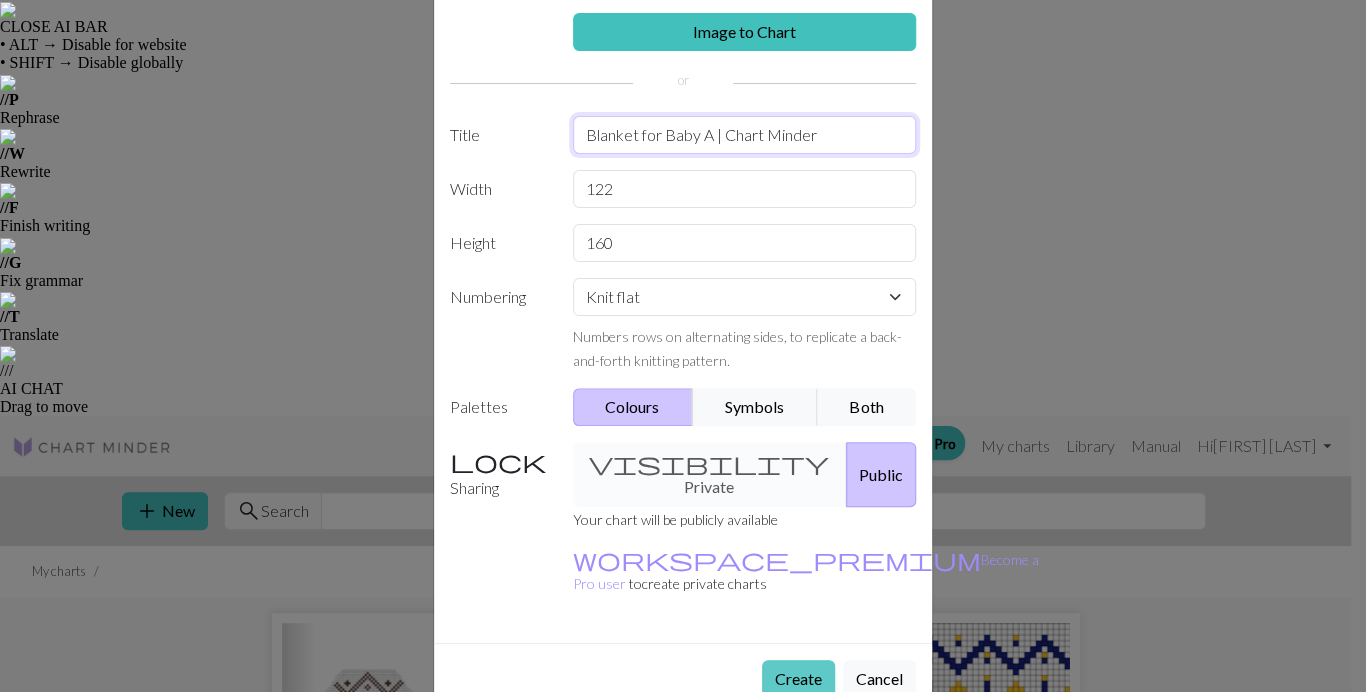 type on "Blanket for Baby A | Chart Minder" 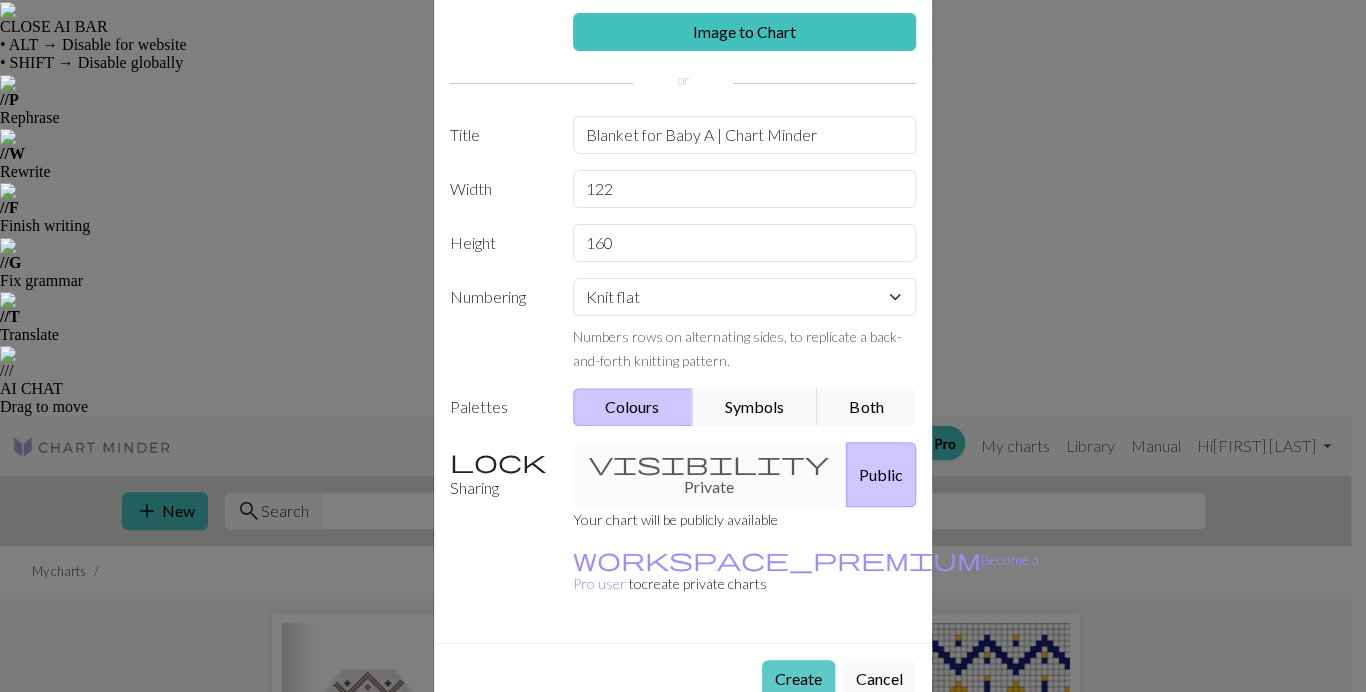 click on "Create" at bounding box center [798, 679] 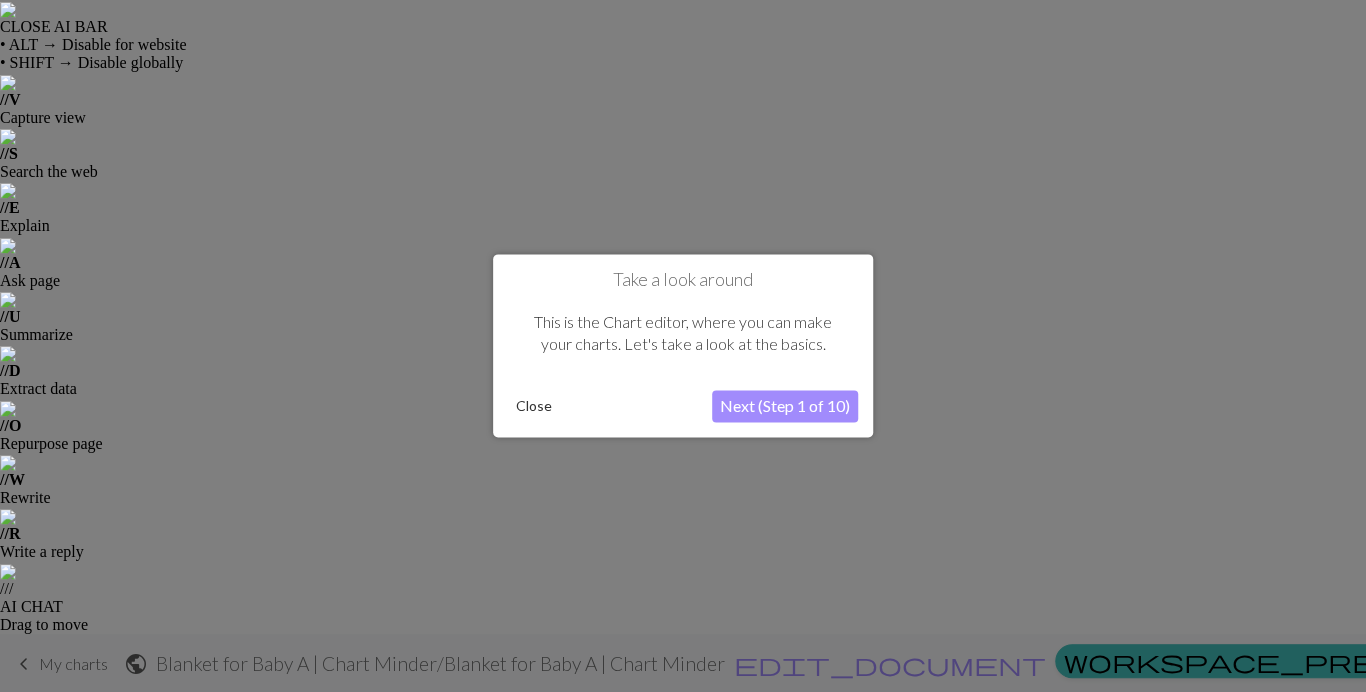 click on "Close" at bounding box center [534, 407] 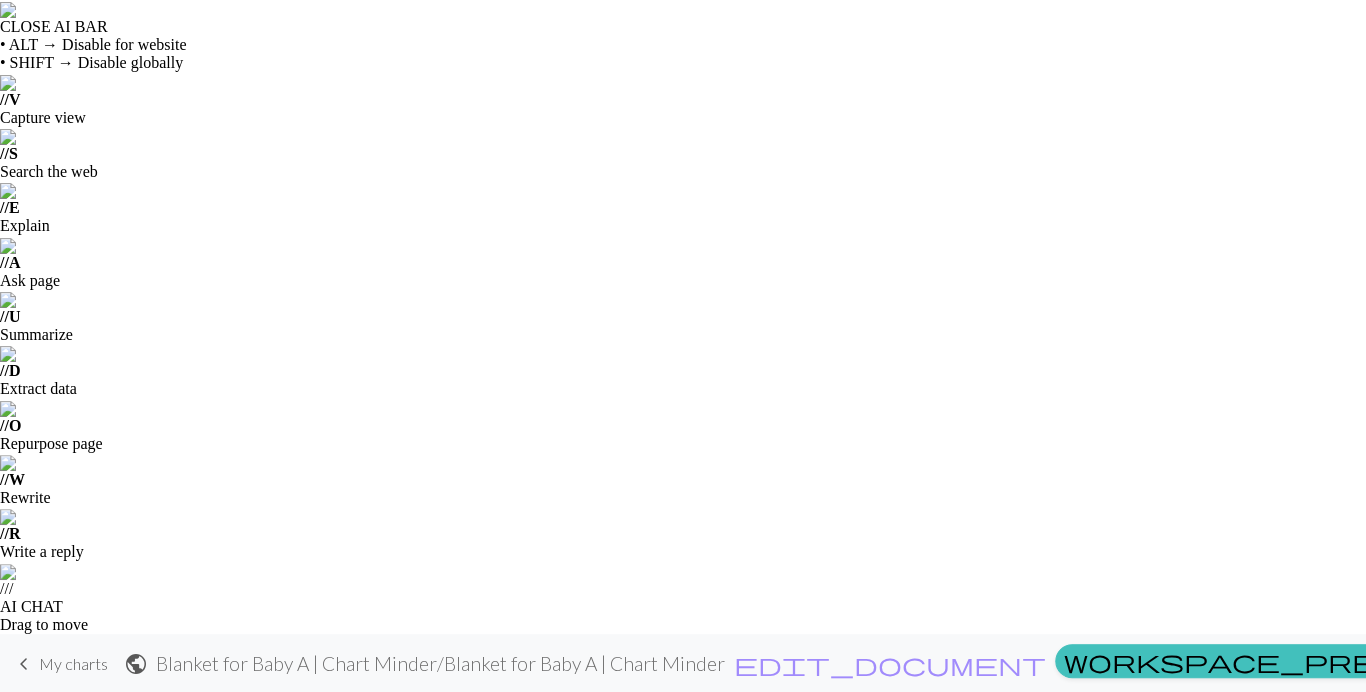 scroll, scrollTop: 1208, scrollLeft: 0, axis: vertical 